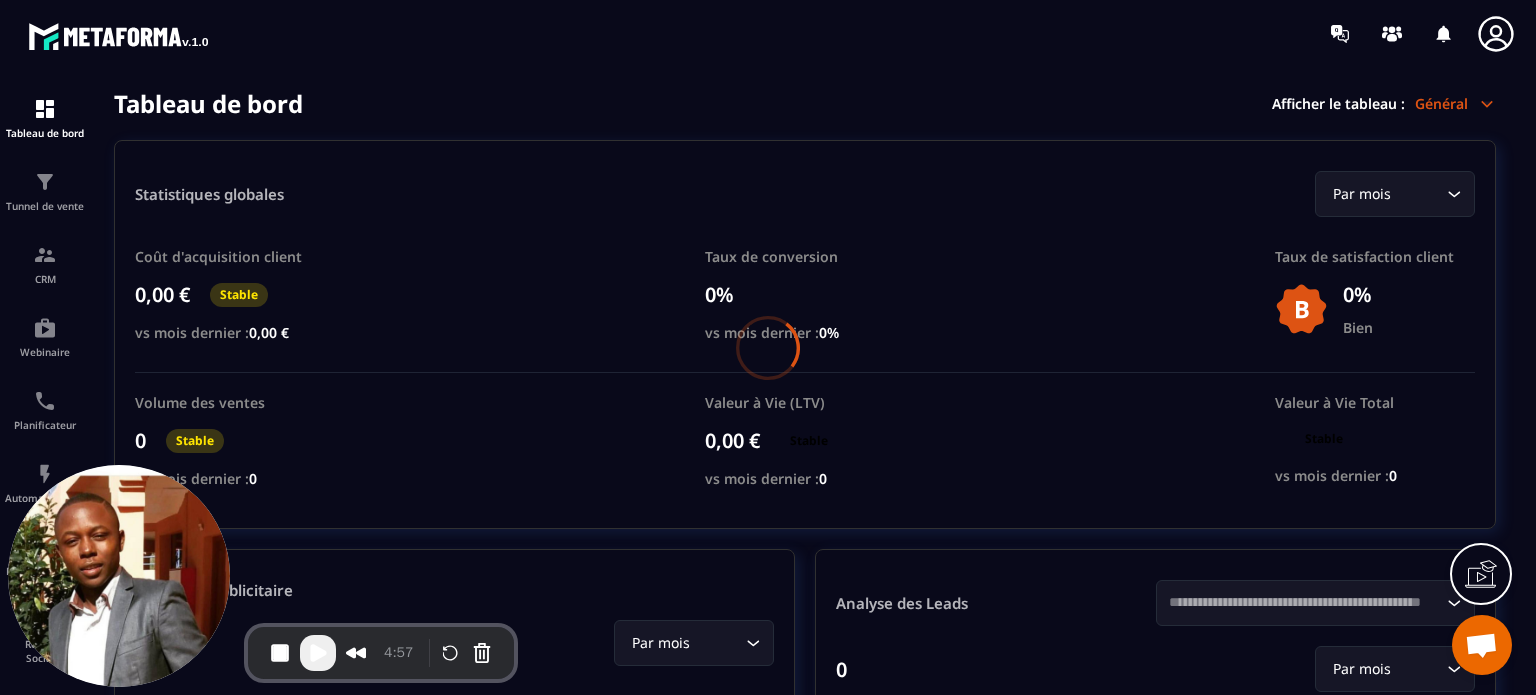 scroll, scrollTop: 0, scrollLeft: 0, axis: both 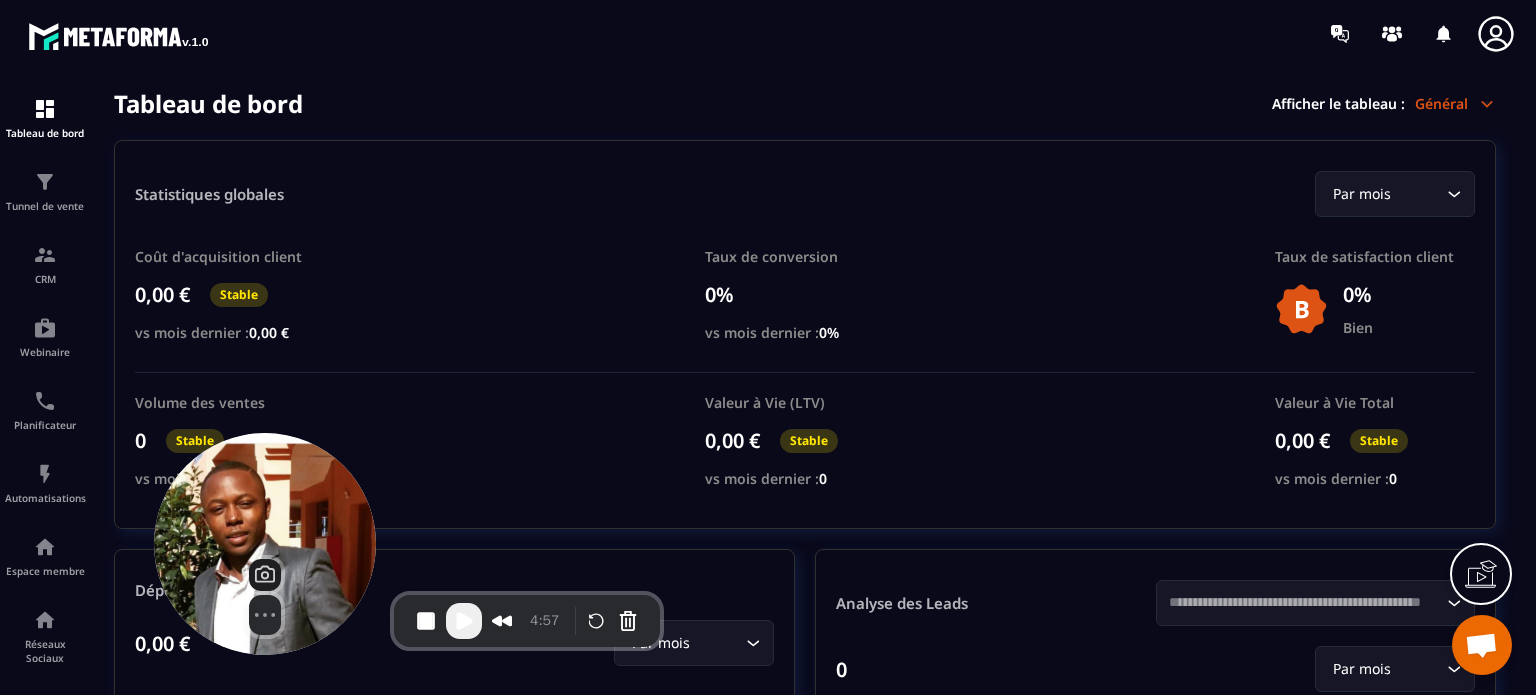drag, startPoint x: 58, startPoint y: 544, endPoint x: 218, endPoint y: 513, distance: 162.97546 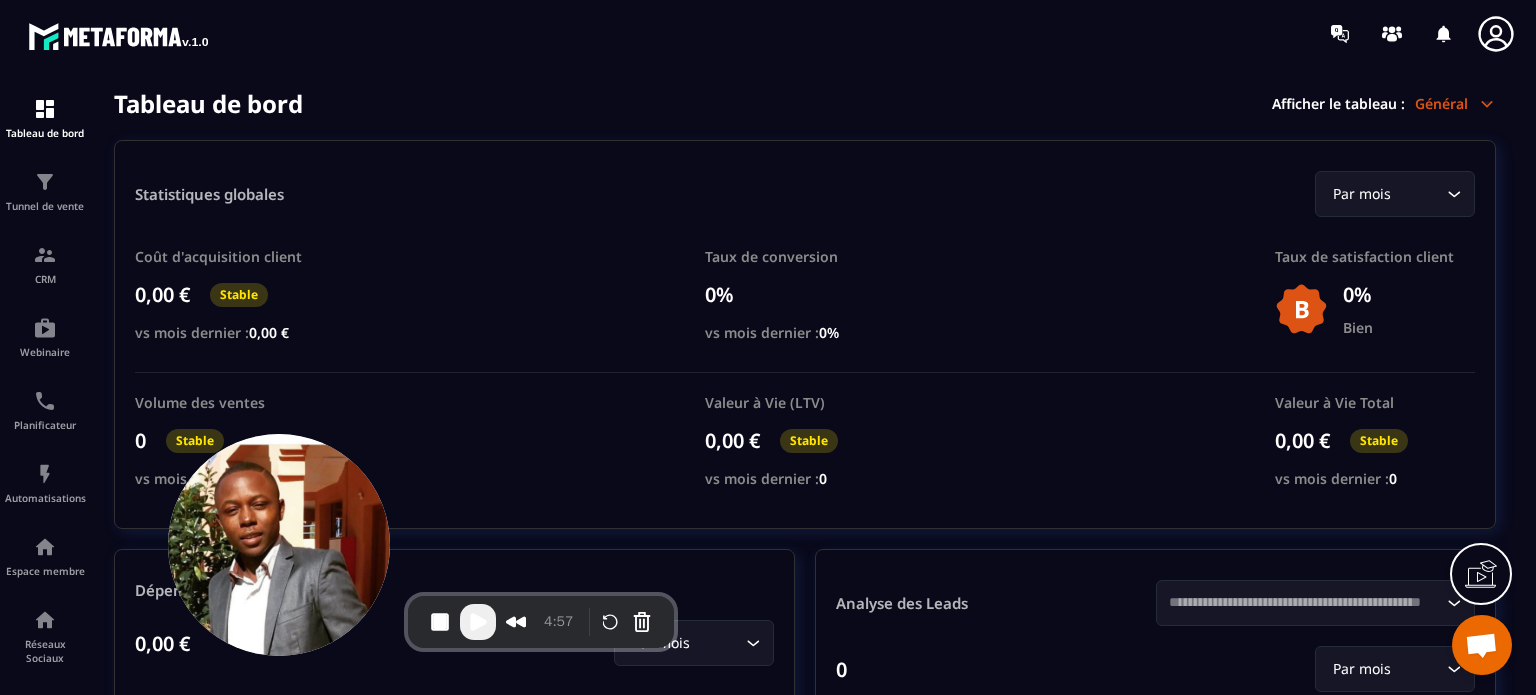 click 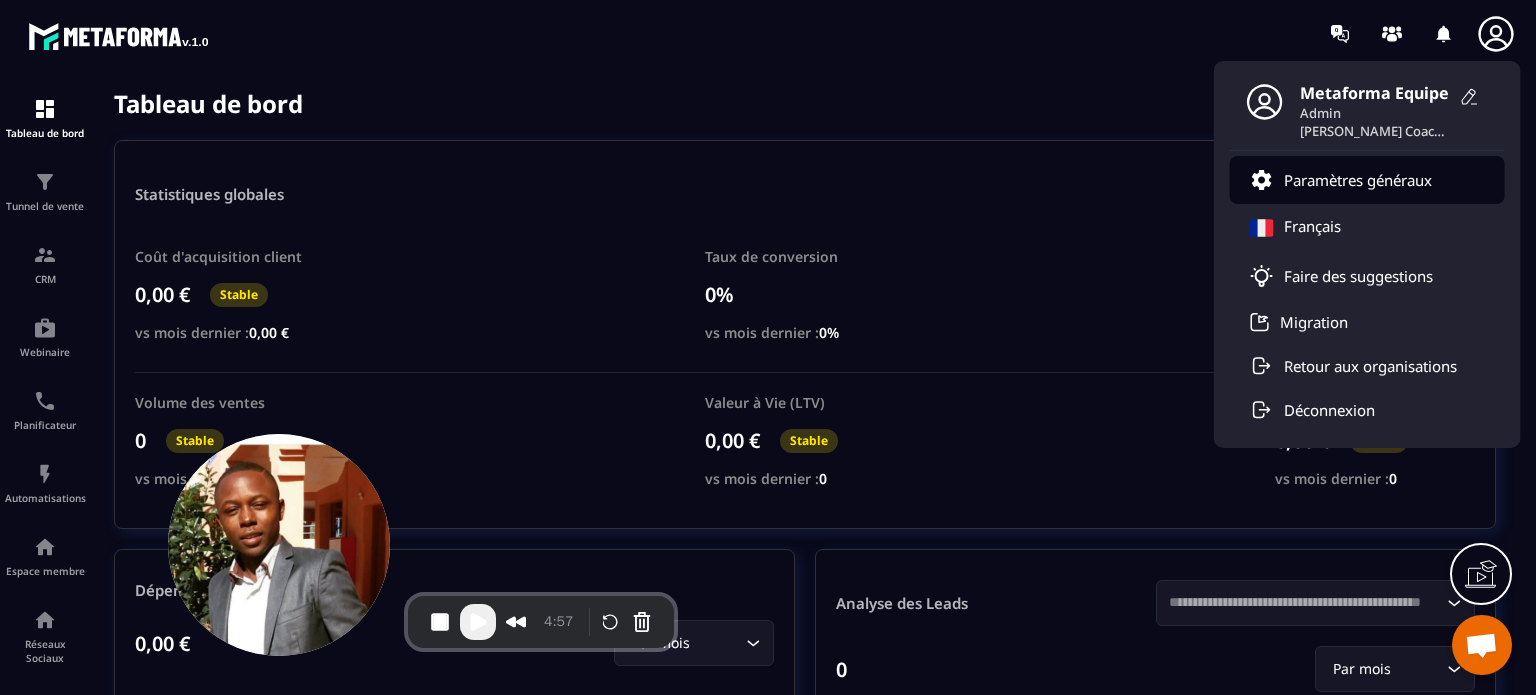 click on "Paramètres généraux" at bounding box center [1358, 180] 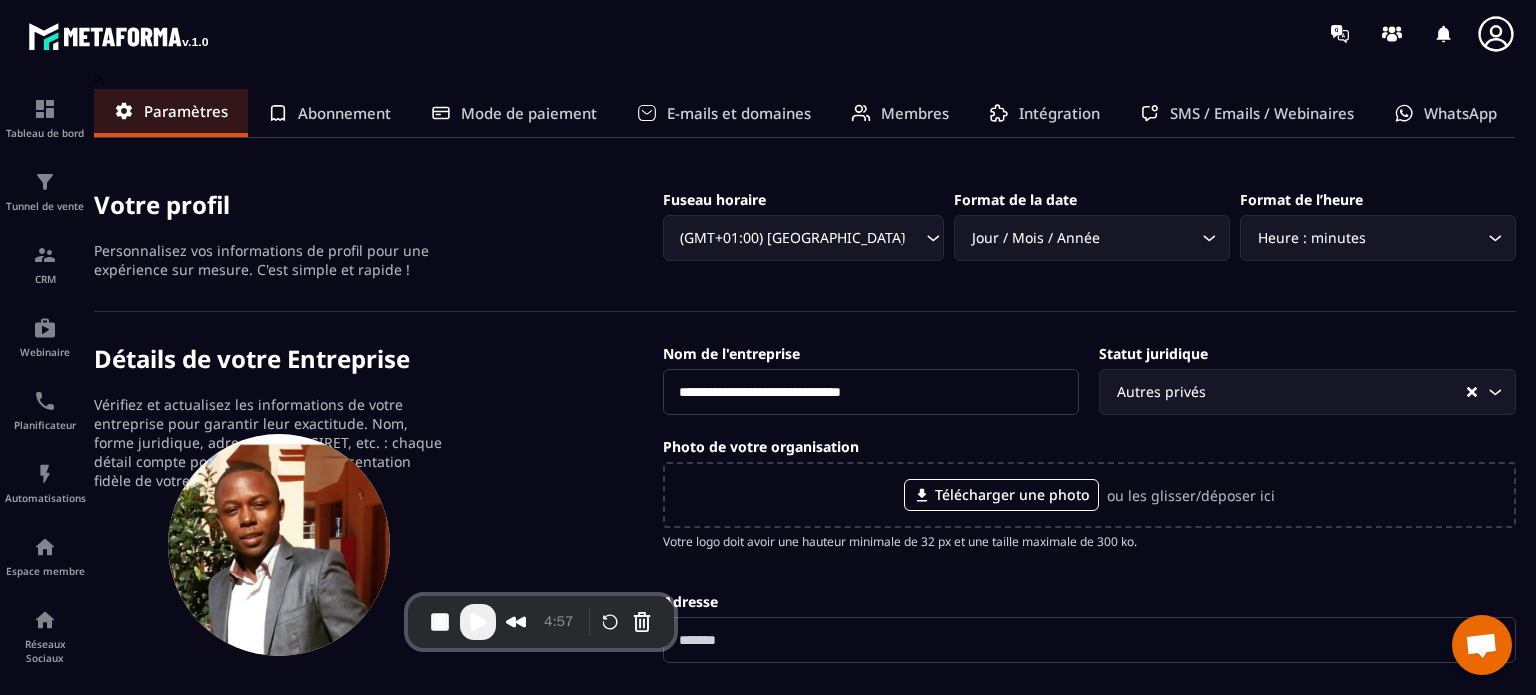 click on "E-mails et domaines" at bounding box center (739, 113) 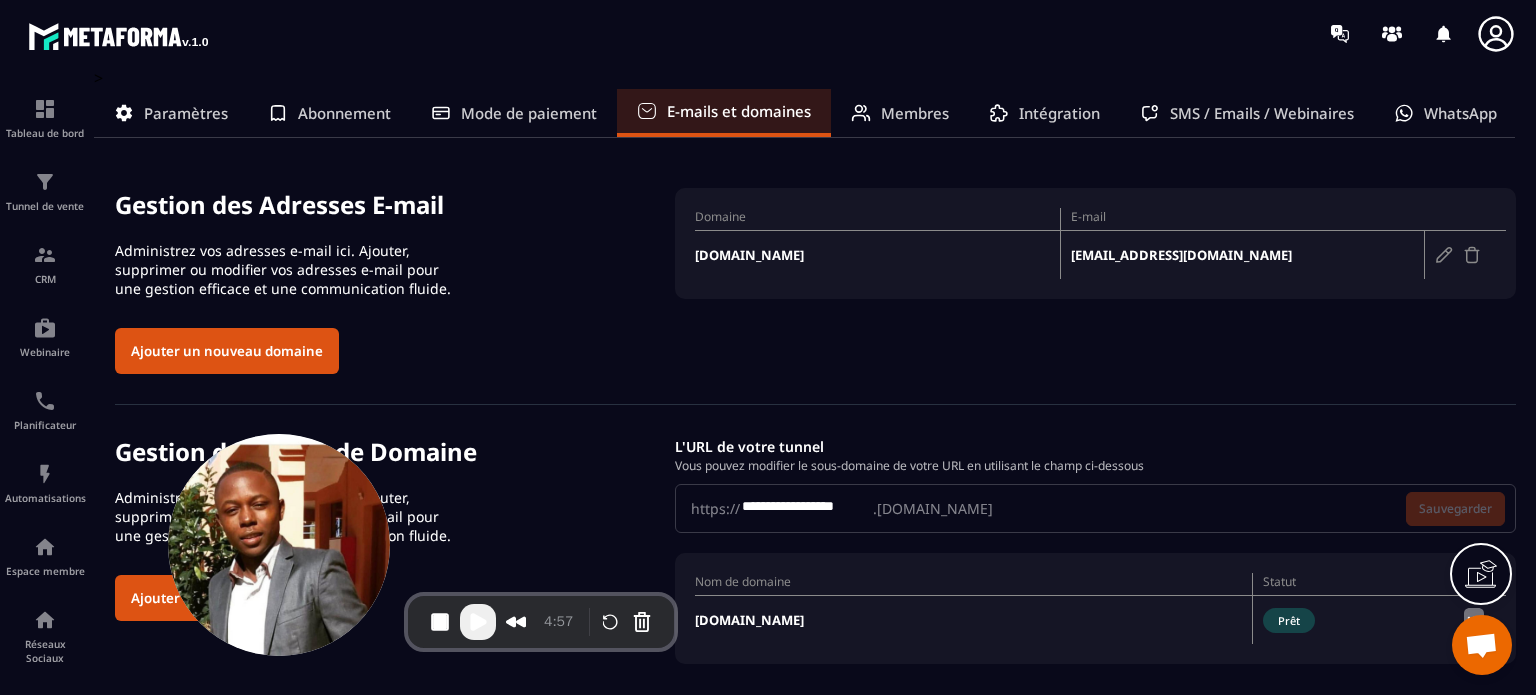 click at bounding box center [478, 622] 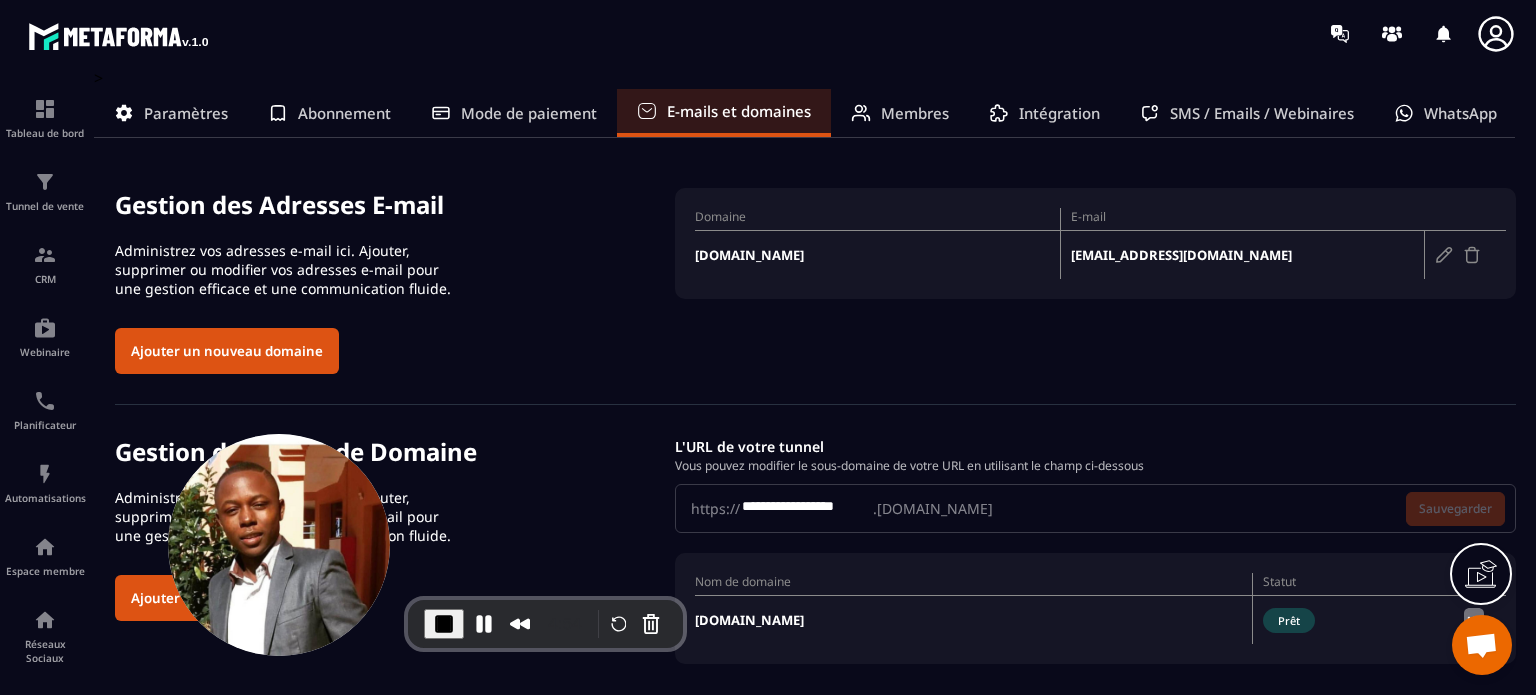 drag, startPoint x: 860, startPoint y: 254, endPoint x: 680, endPoint y: 263, distance: 180.22485 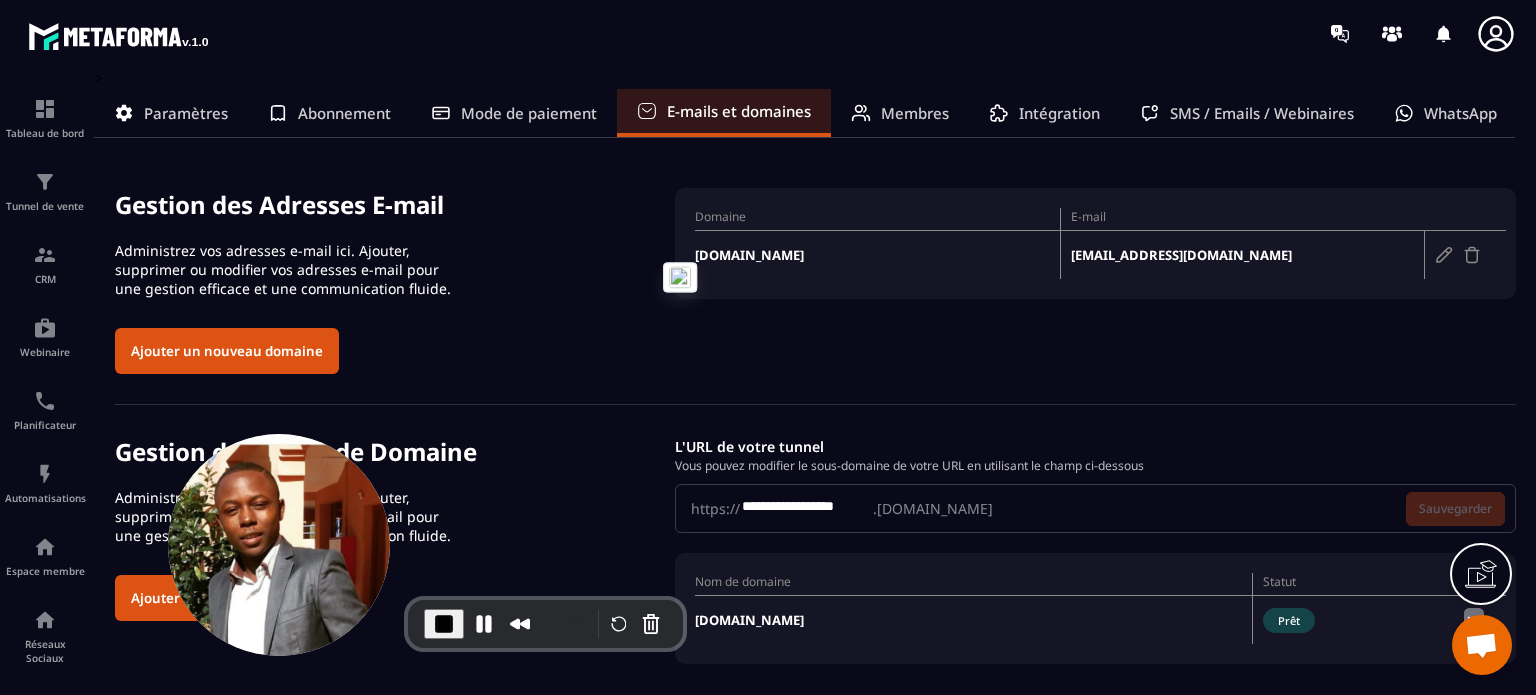 click on "Gestion des Adresses E-mail Administrez vos adresses e-mail ici. Ajouter, supprimer ou modifier vos adresses e-mail pour une gestion efficace et une communication fluide. Ajouter un nouveau domaine" at bounding box center [395, 281] 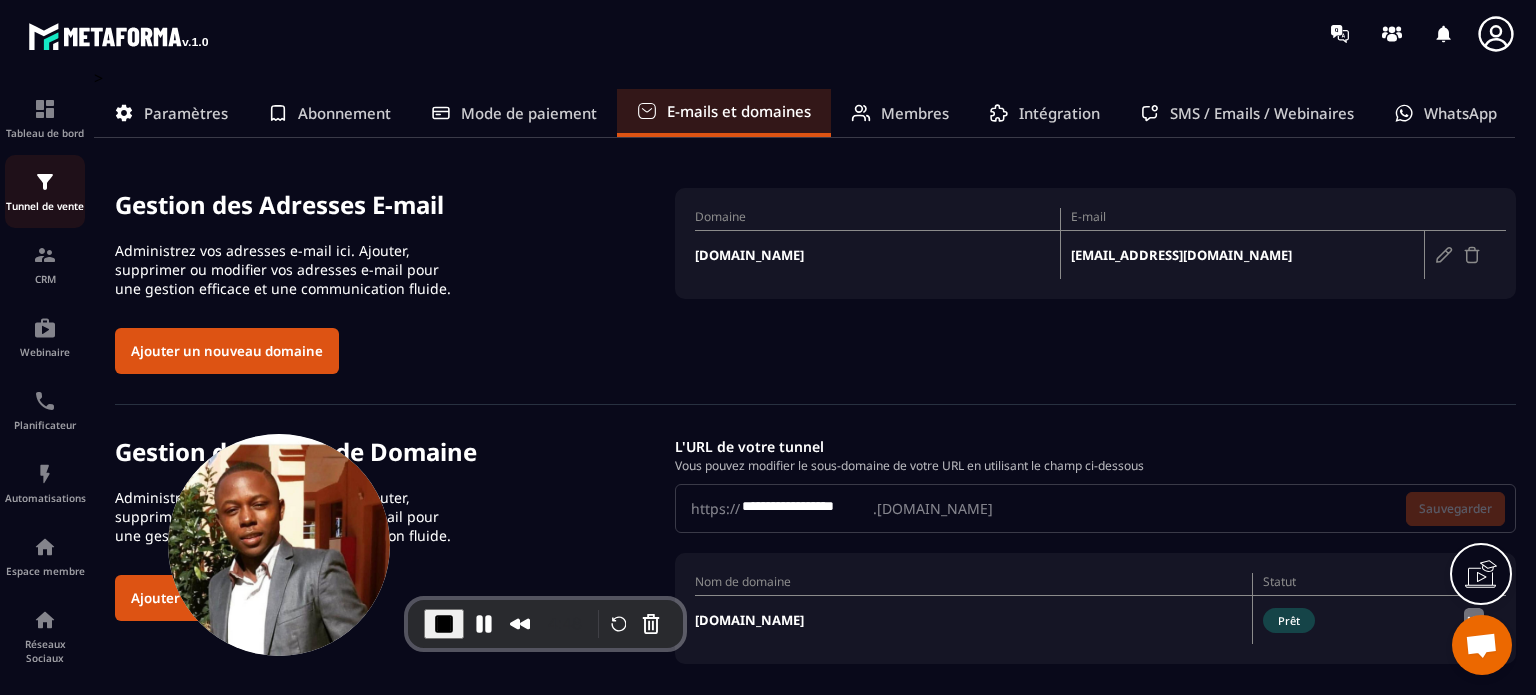 click at bounding box center [45, 182] 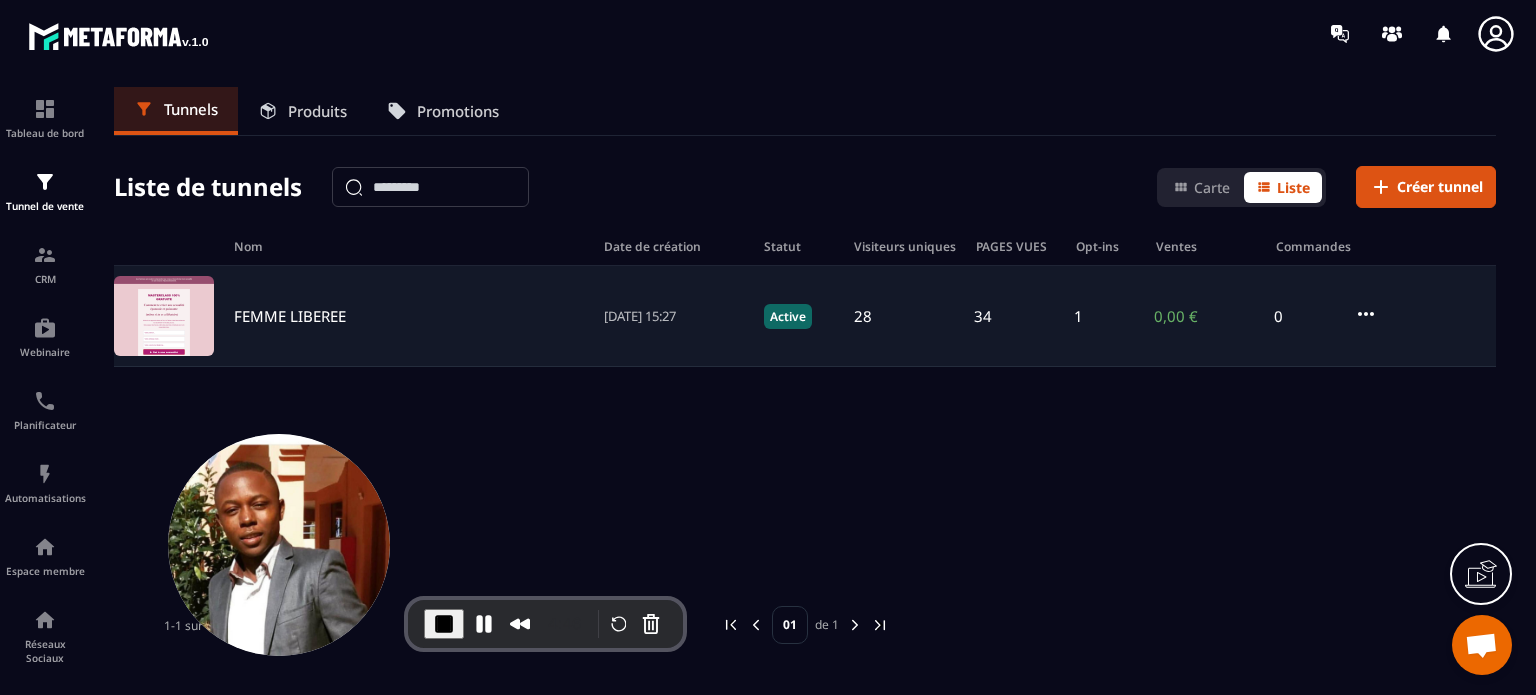 click on "FEMME LIBEREE" at bounding box center [290, 316] 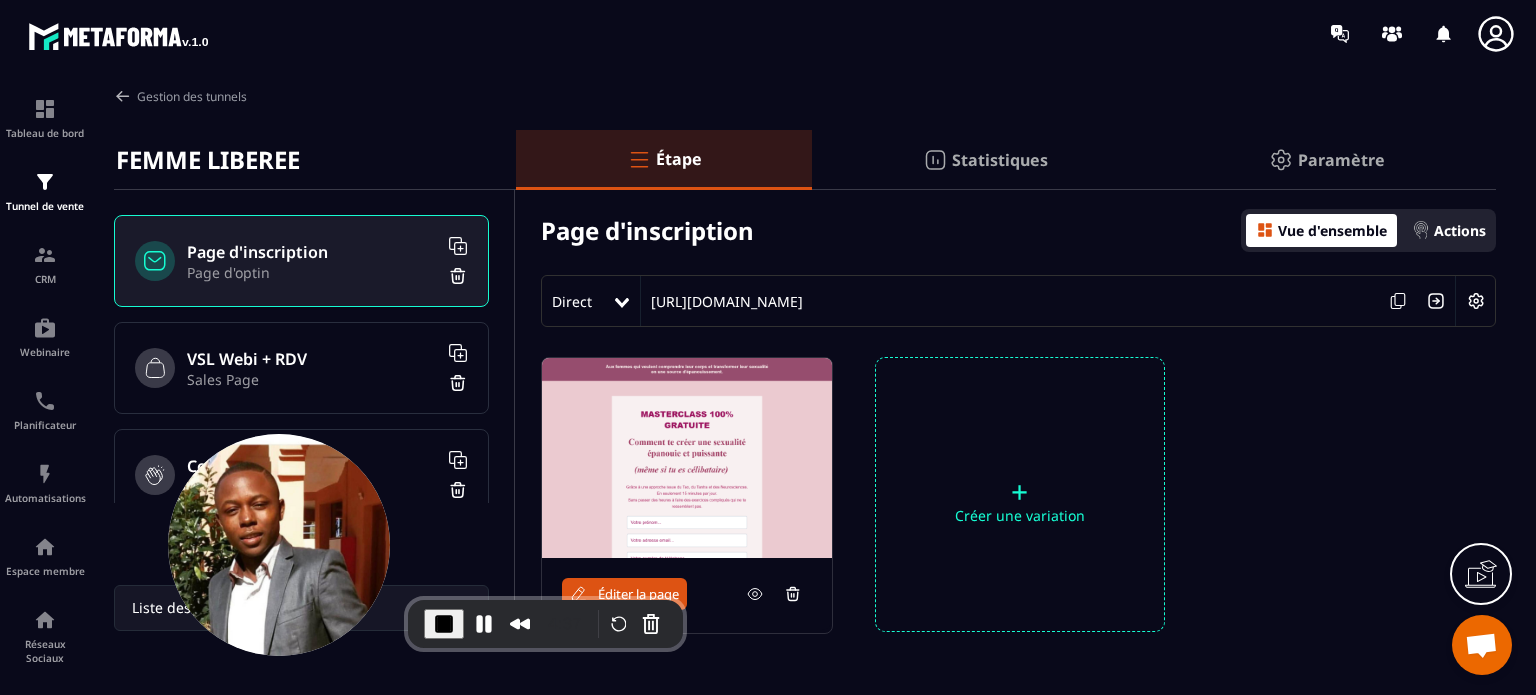 click on "Paramètre" at bounding box center [1341, 160] 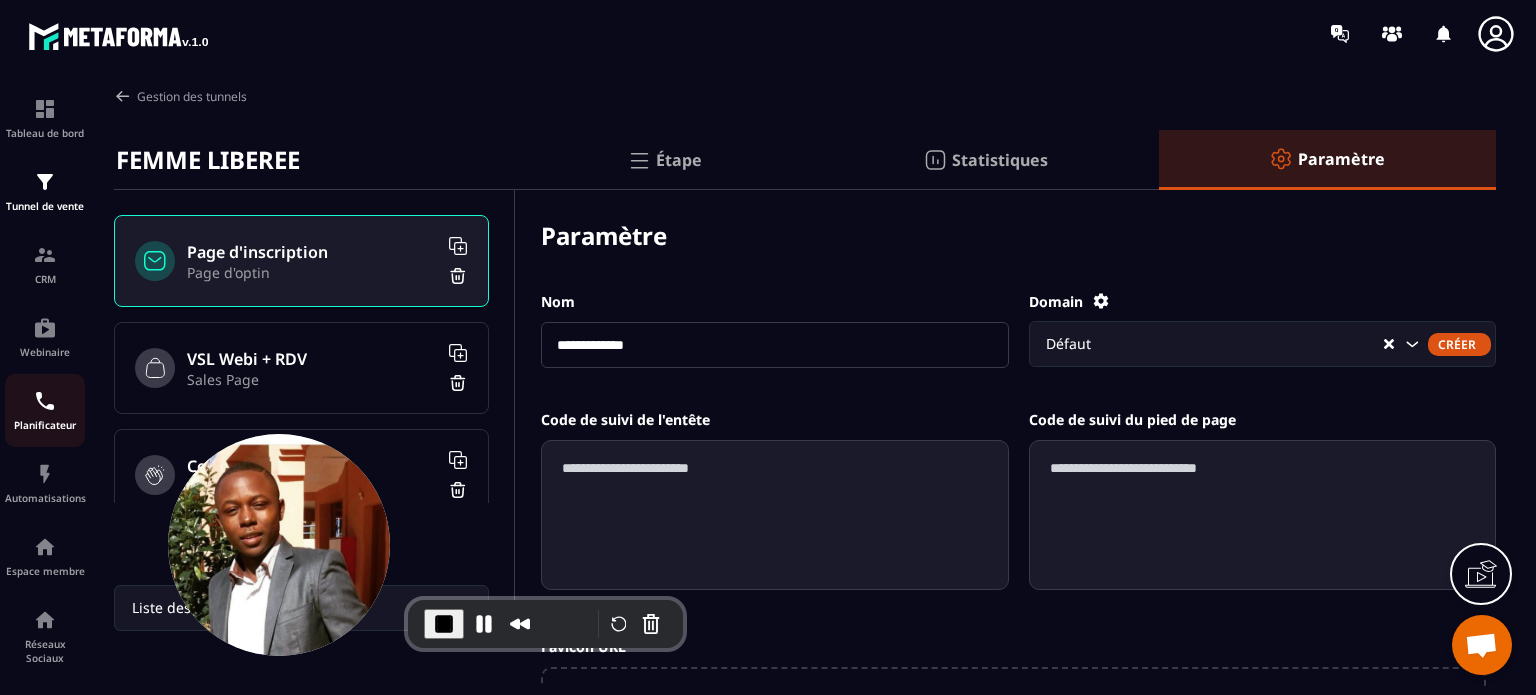 click on "Planificateur" 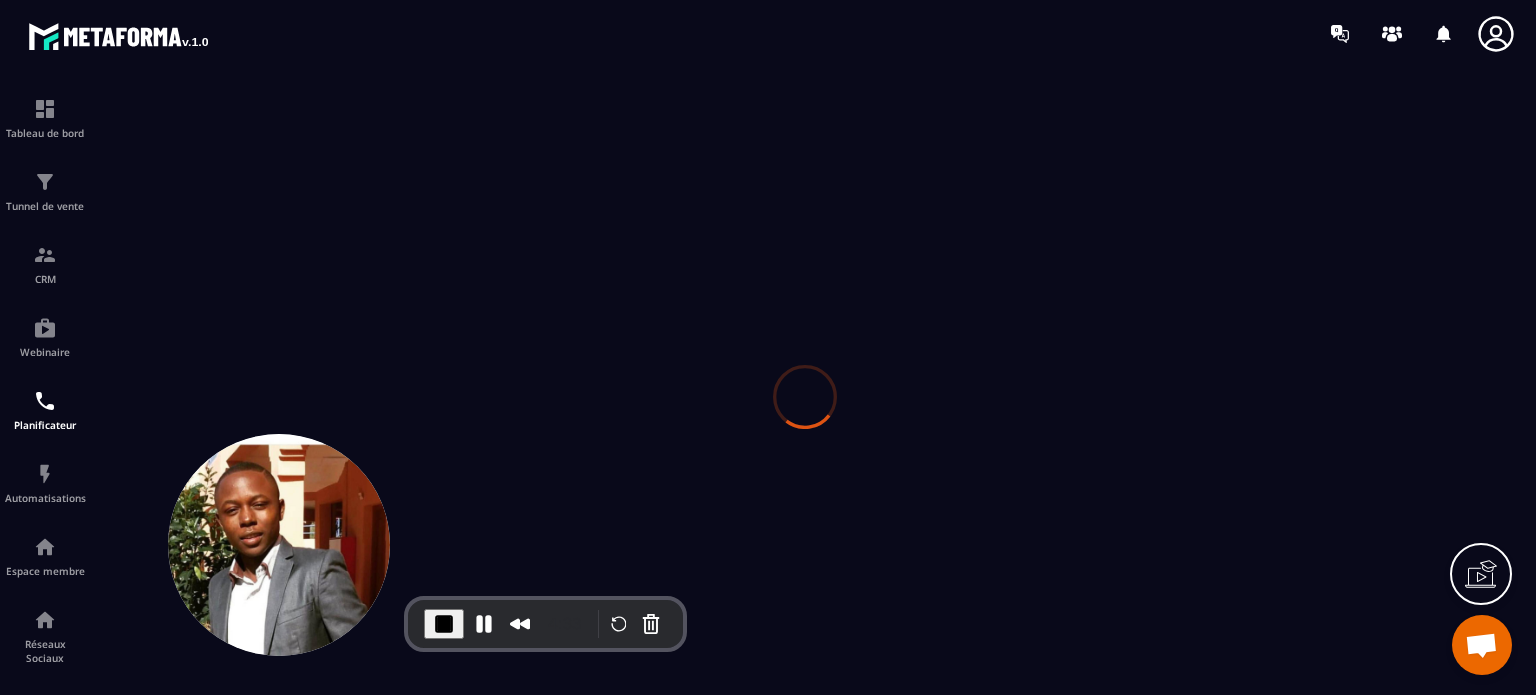 scroll, scrollTop: 0, scrollLeft: 0, axis: both 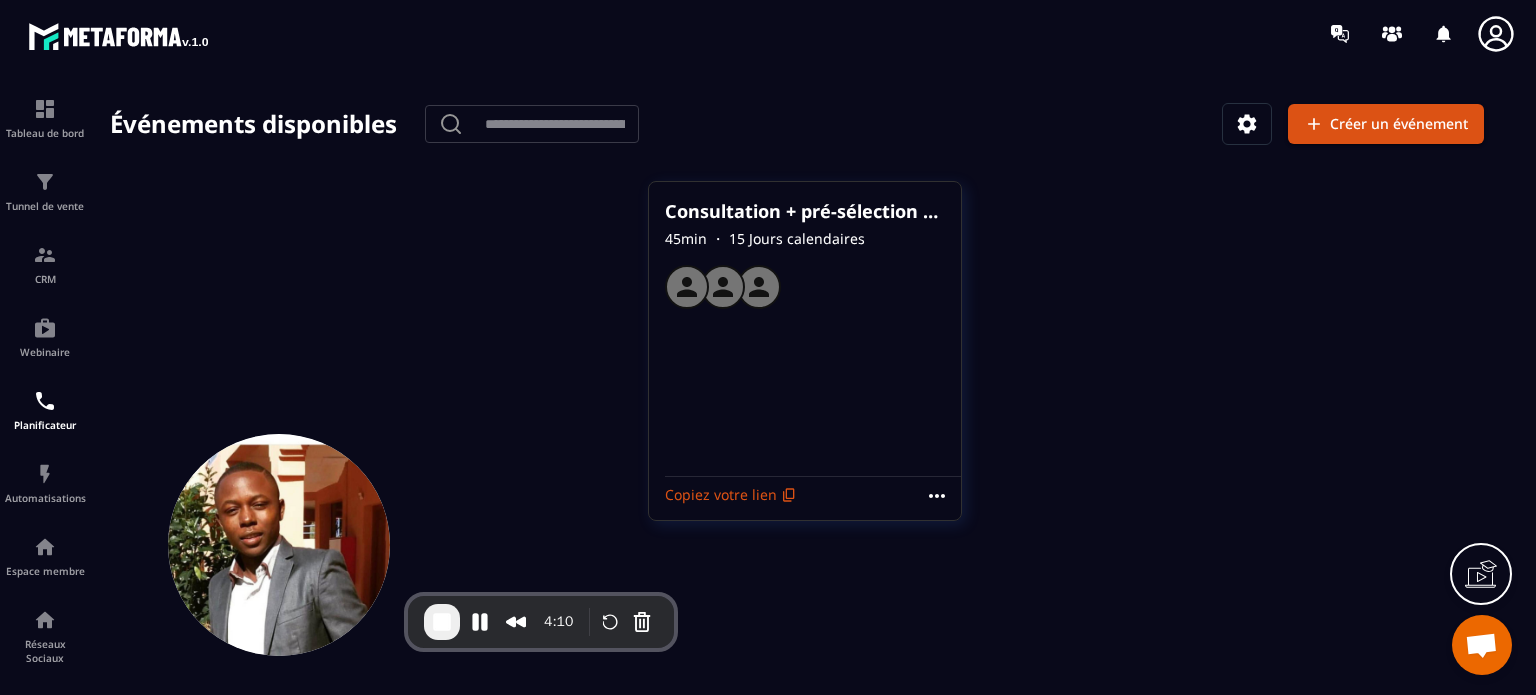 click 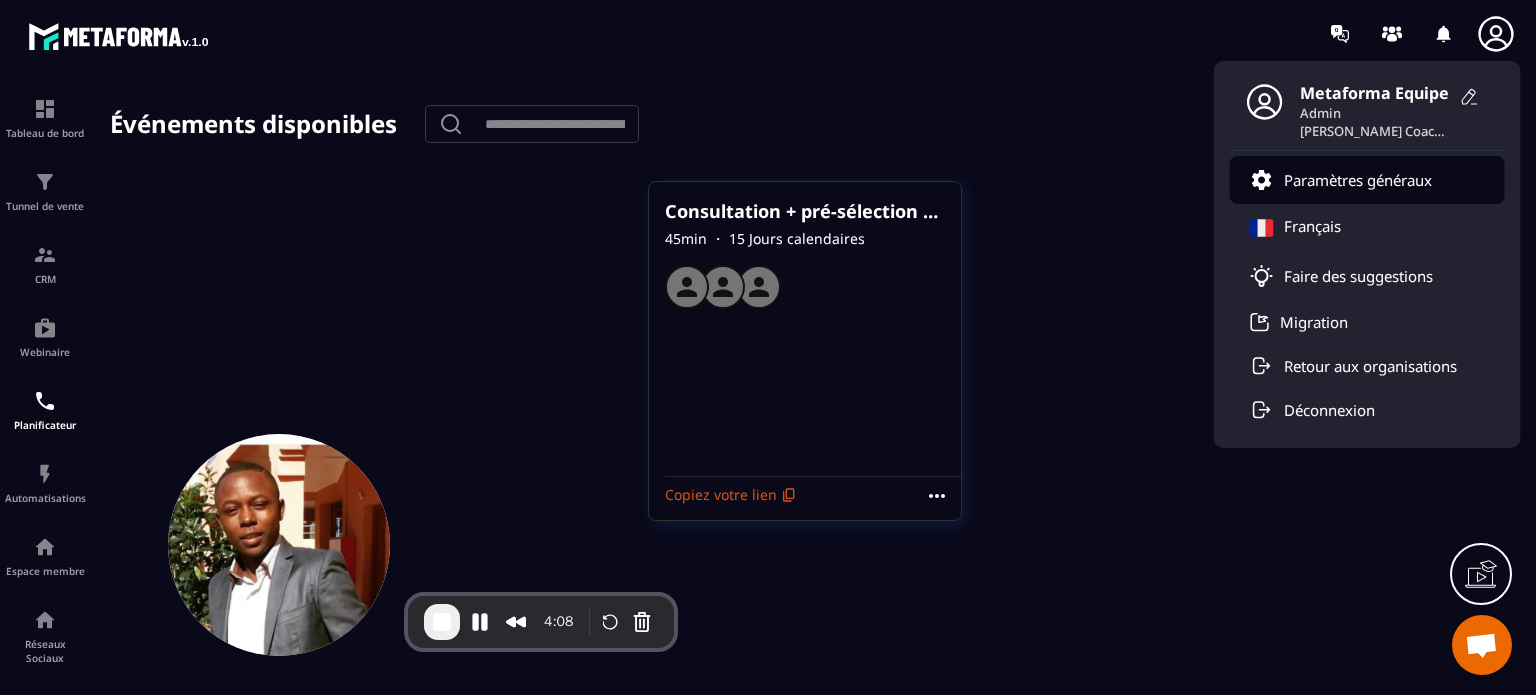 click on "Paramètres généraux" at bounding box center (1367, 180) 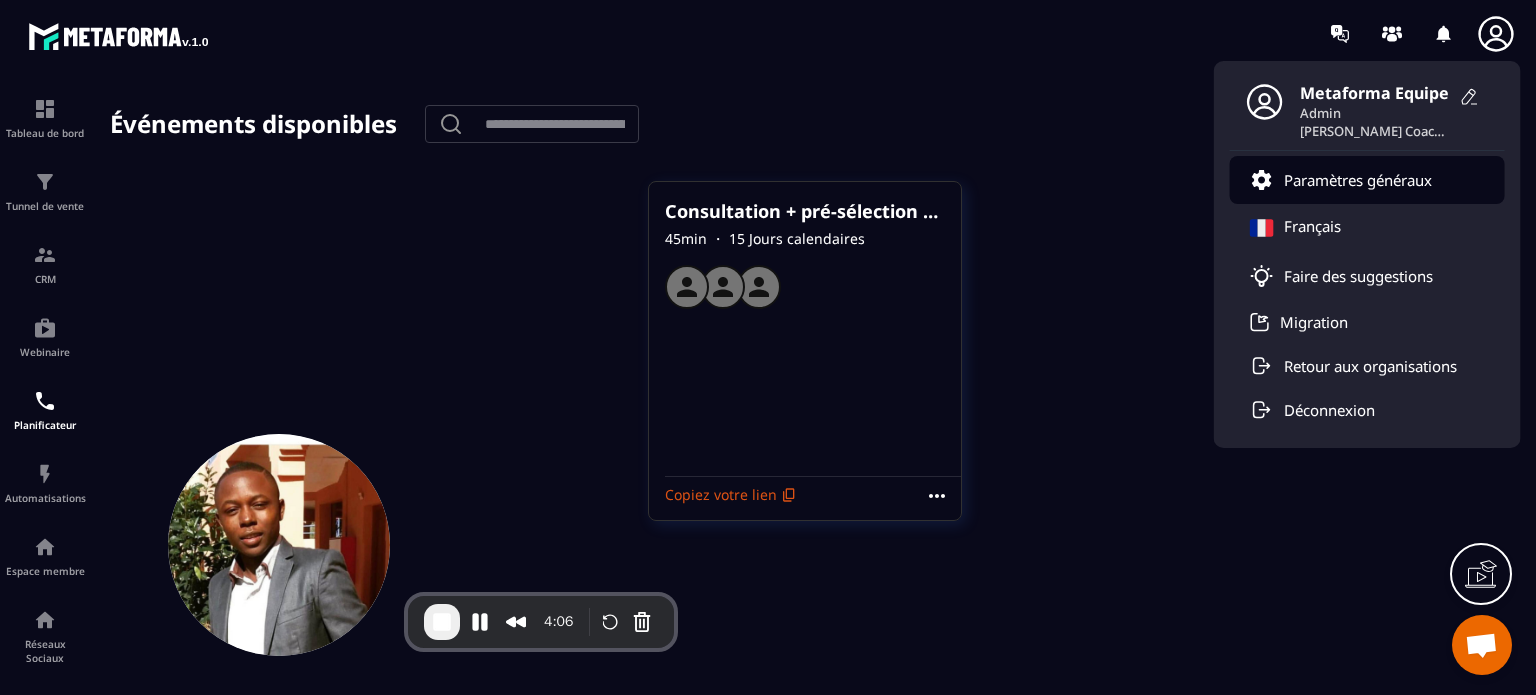 click on "Paramètres généraux" at bounding box center (1358, 180) 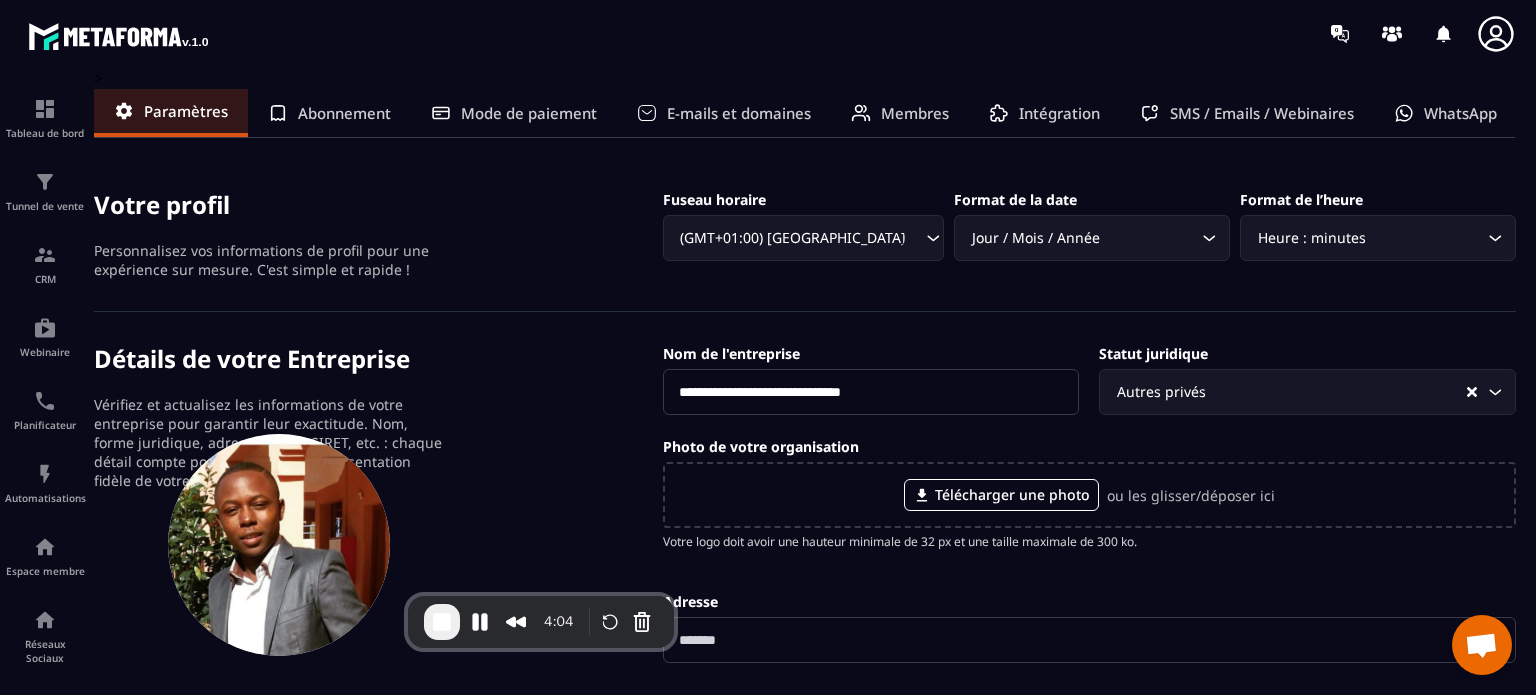 click on "Membres" at bounding box center (915, 113) 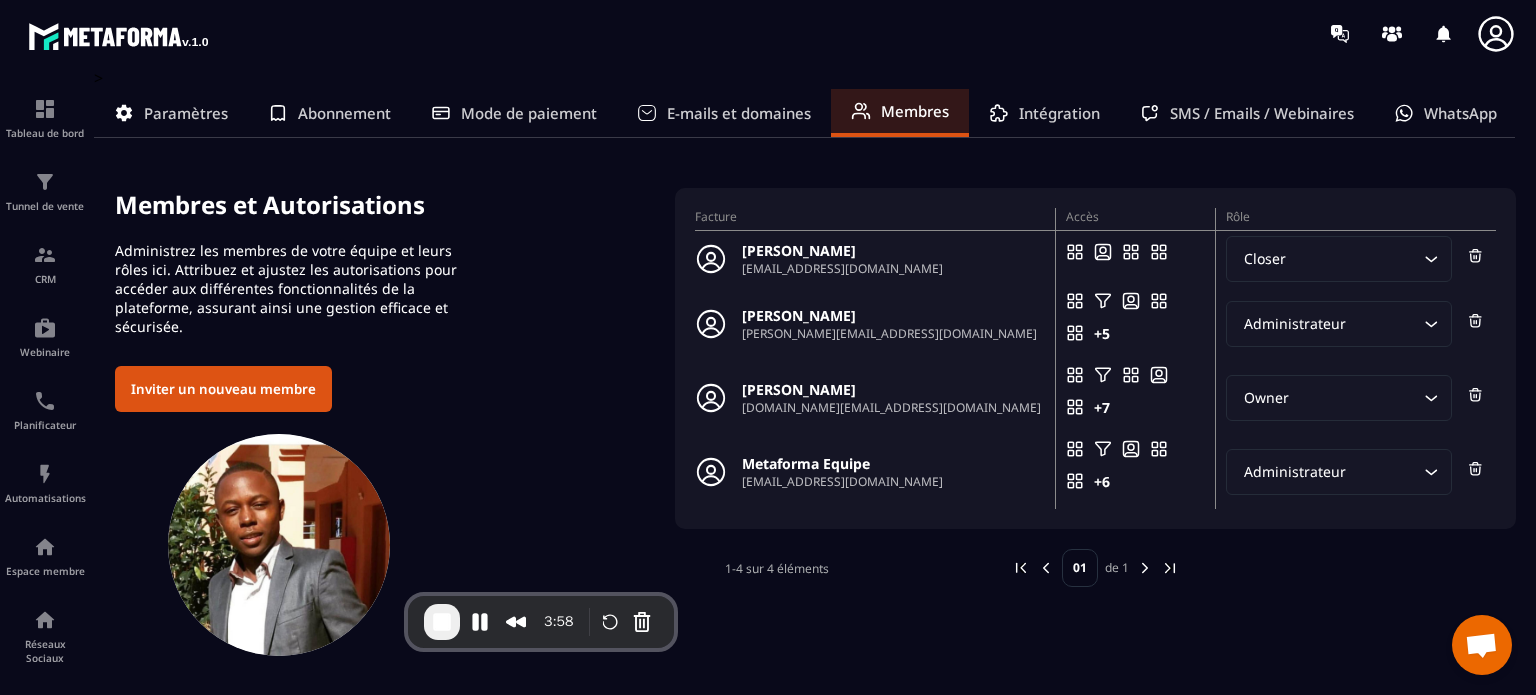 drag, startPoint x: 1005, startPoint y: 258, endPoint x: 716, endPoint y: 247, distance: 289.20926 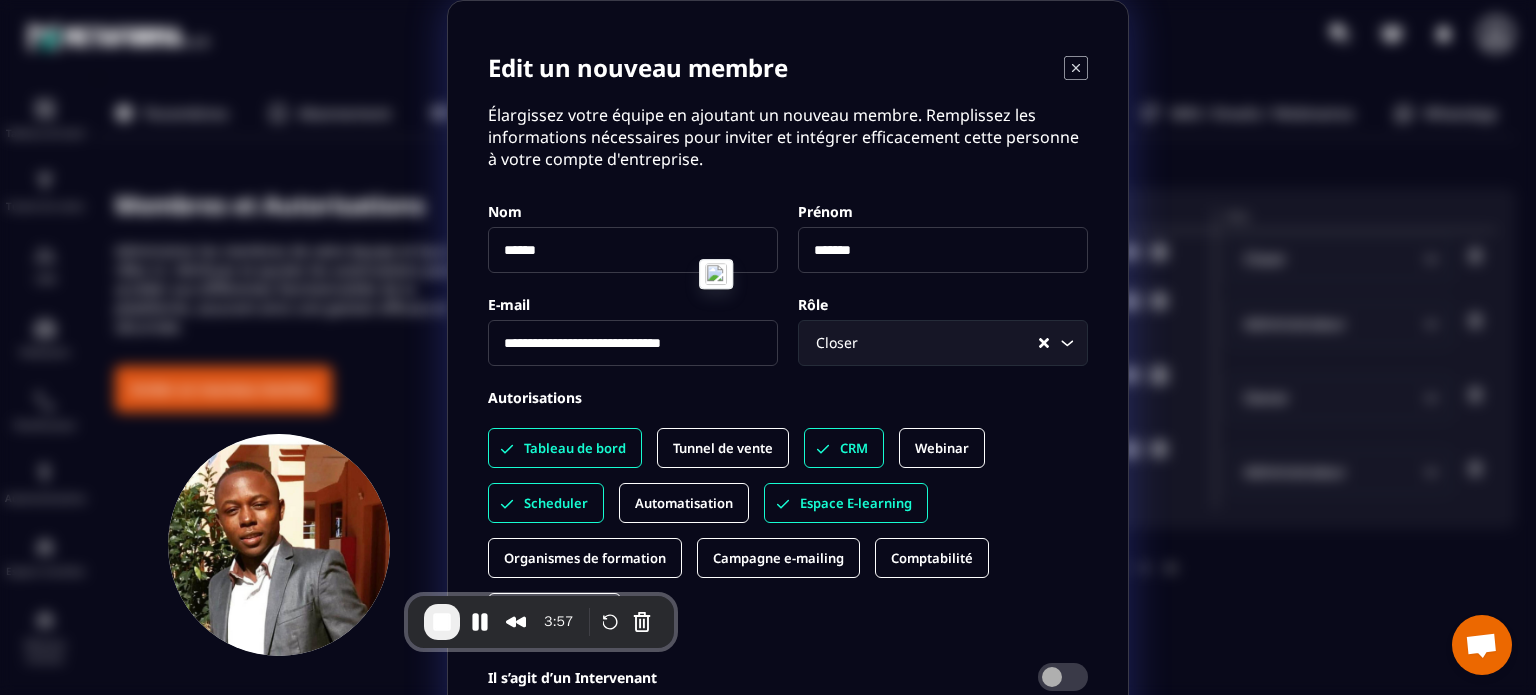 click on "**********" at bounding box center [768, 409] 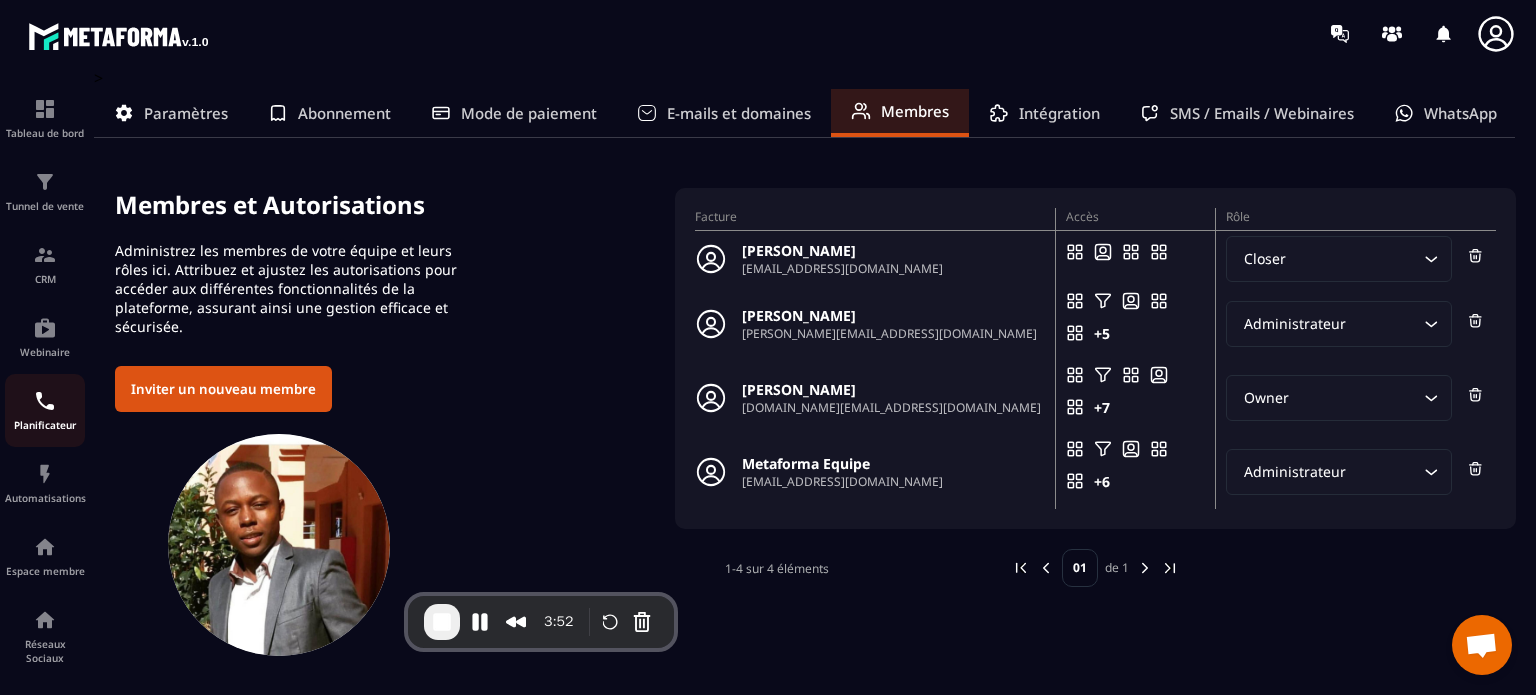 click on "Planificateur" at bounding box center [45, 425] 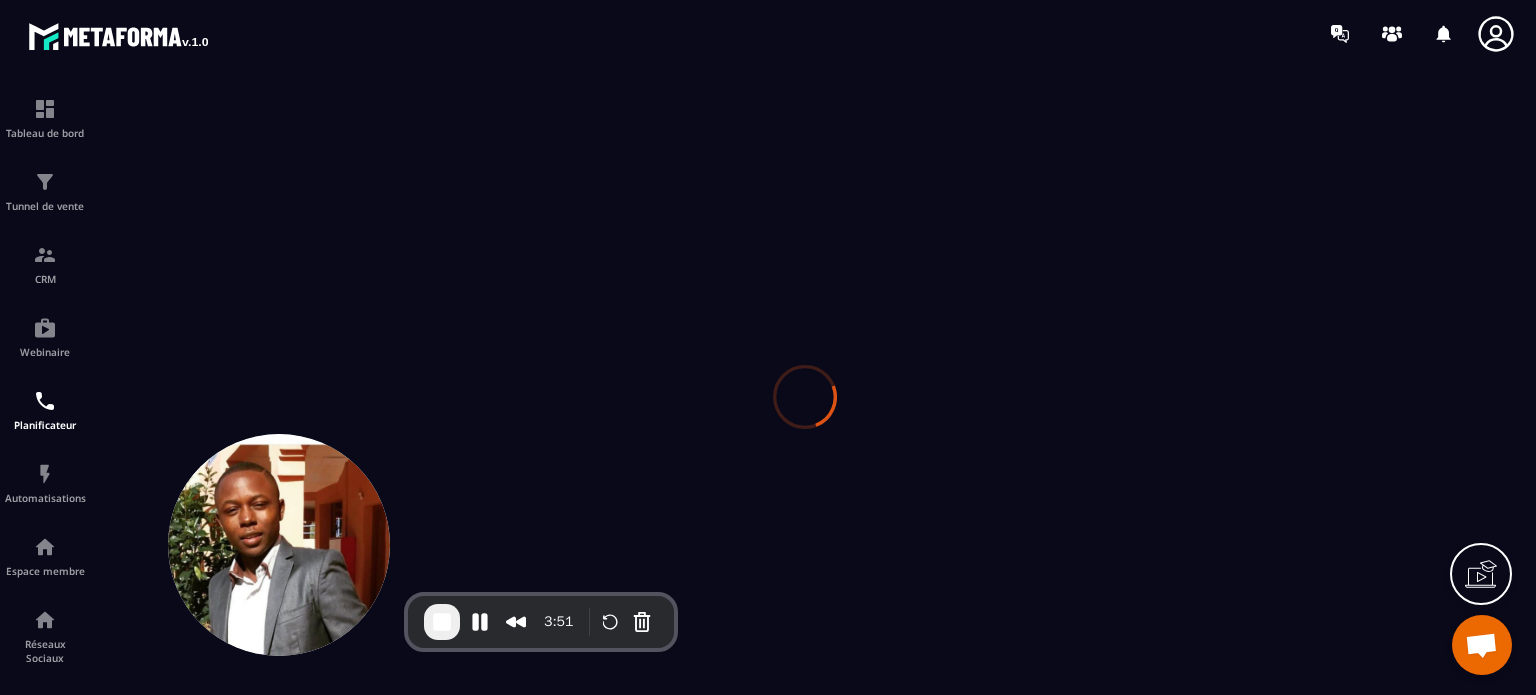 scroll, scrollTop: 0, scrollLeft: 0, axis: both 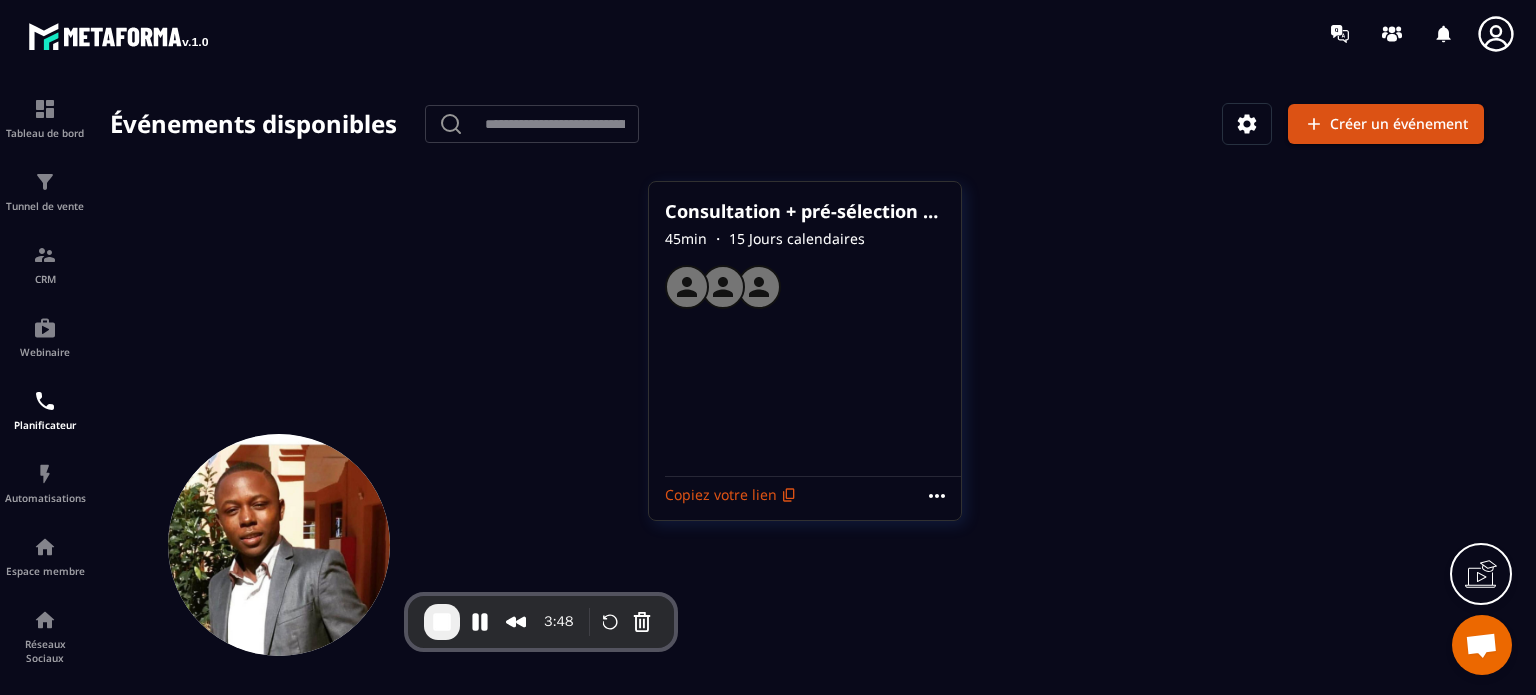 click on "Consultation + pré-sélection Femme Libérée 45  min ・   15 Jours calendaires" at bounding box center (805, 329) 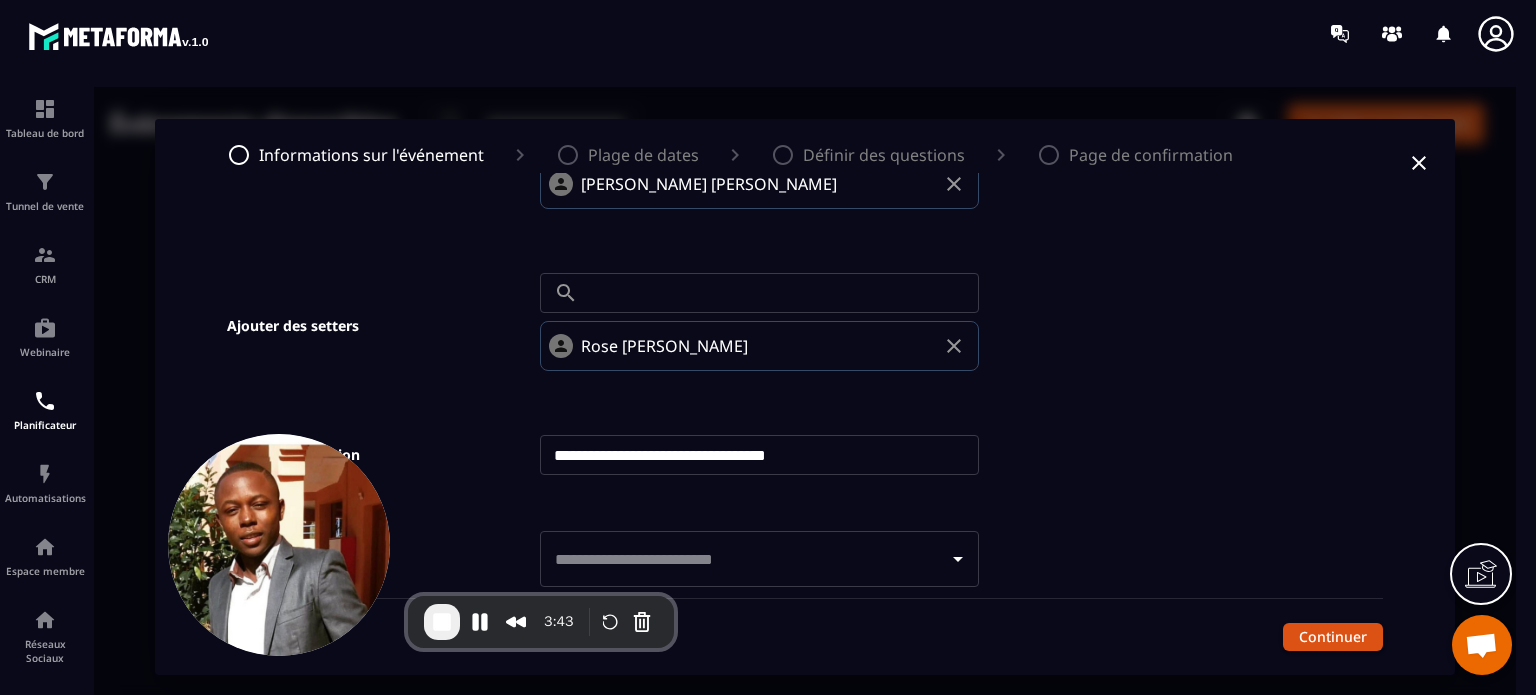 scroll, scrollTop: 1100, scrollLeft: 0, axis: vertical 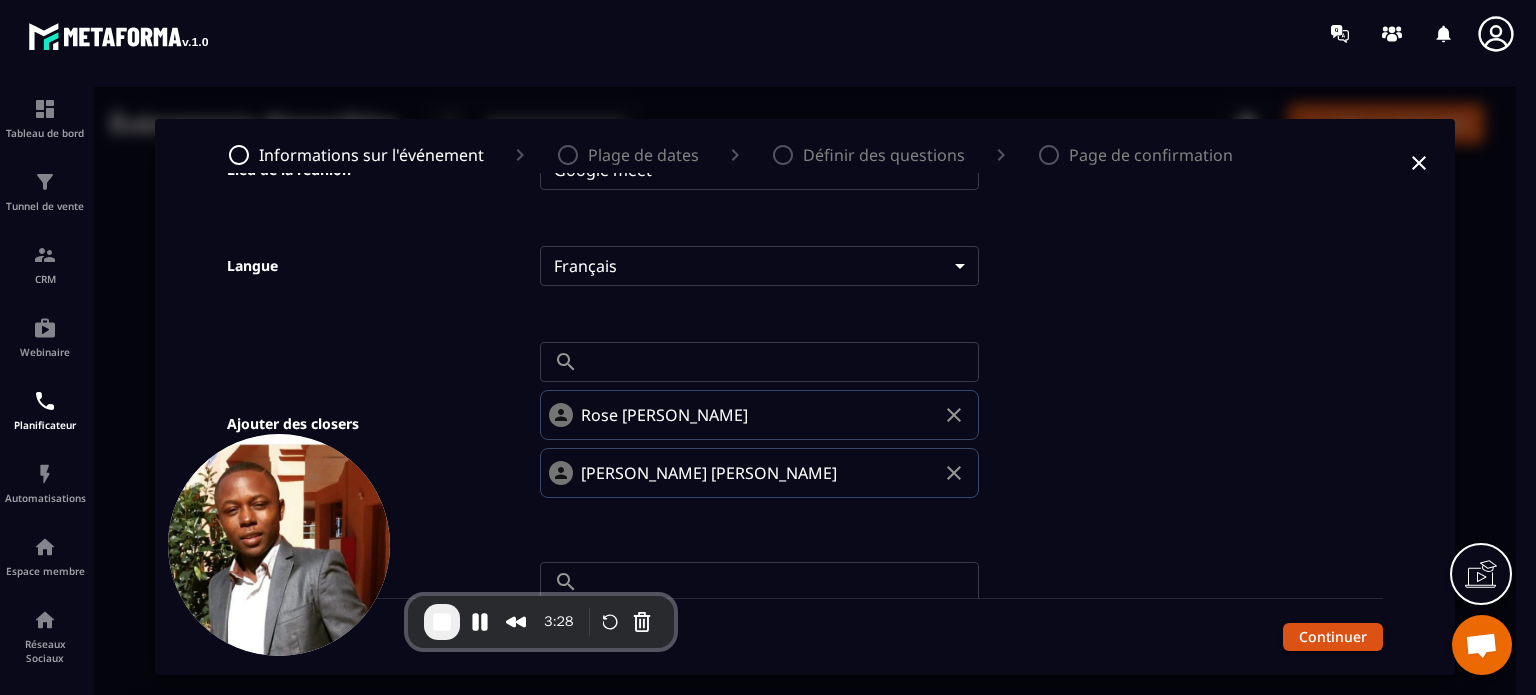 click 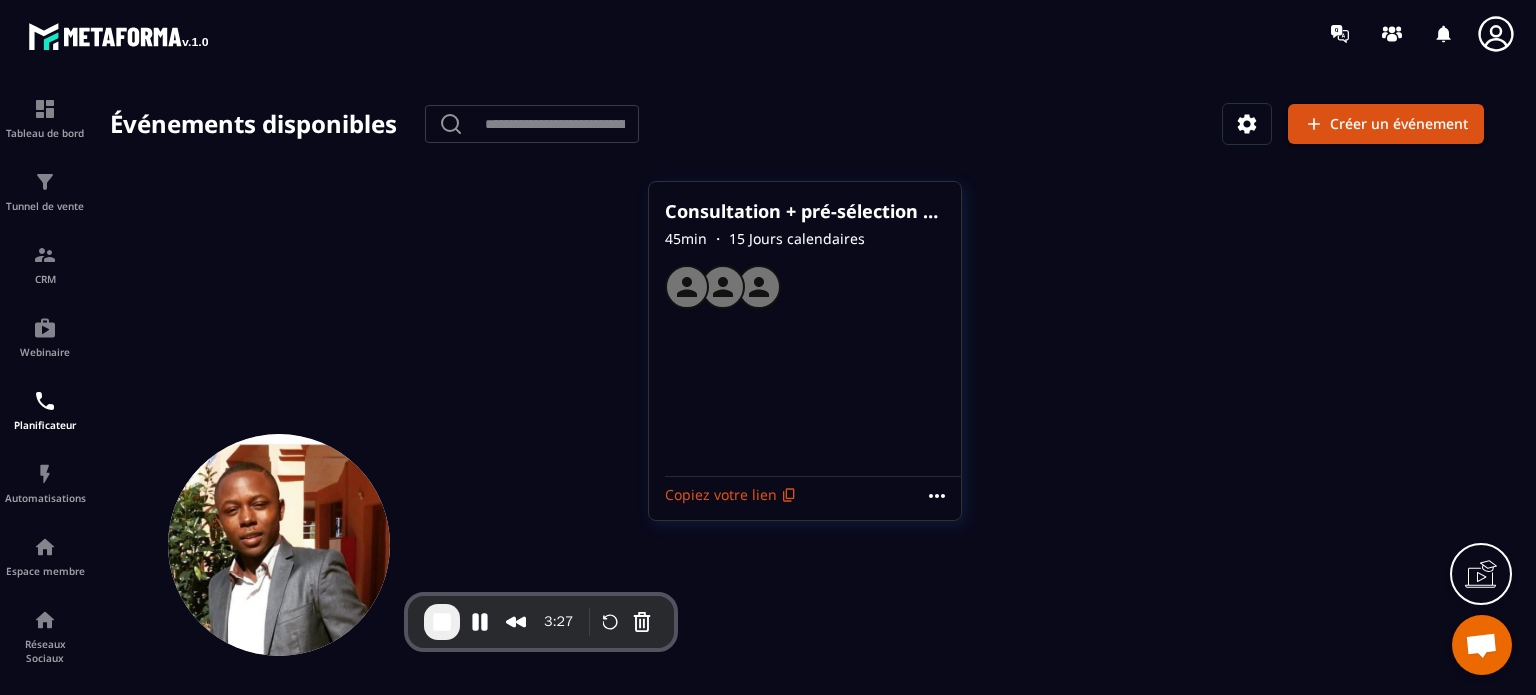 click 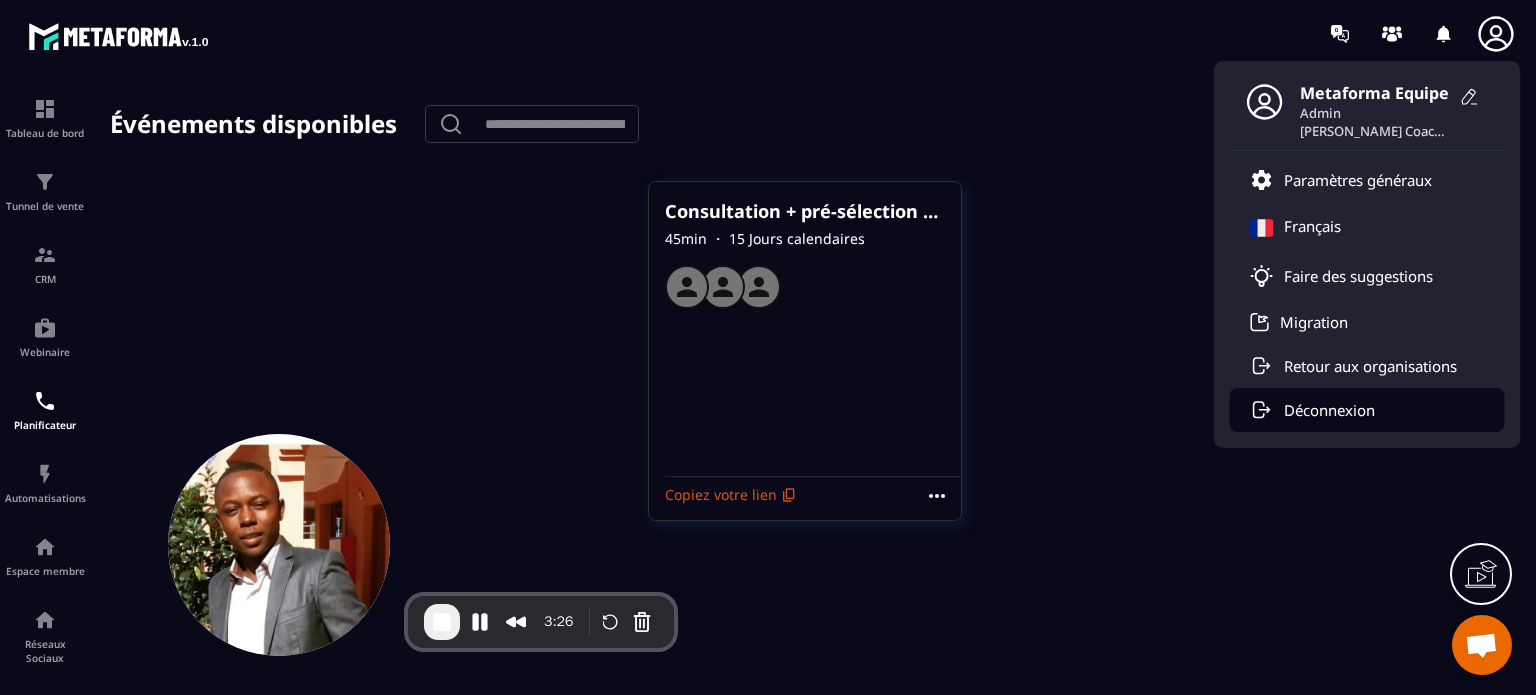click on "Déconnexion" at bounding box center [1367, 410] 